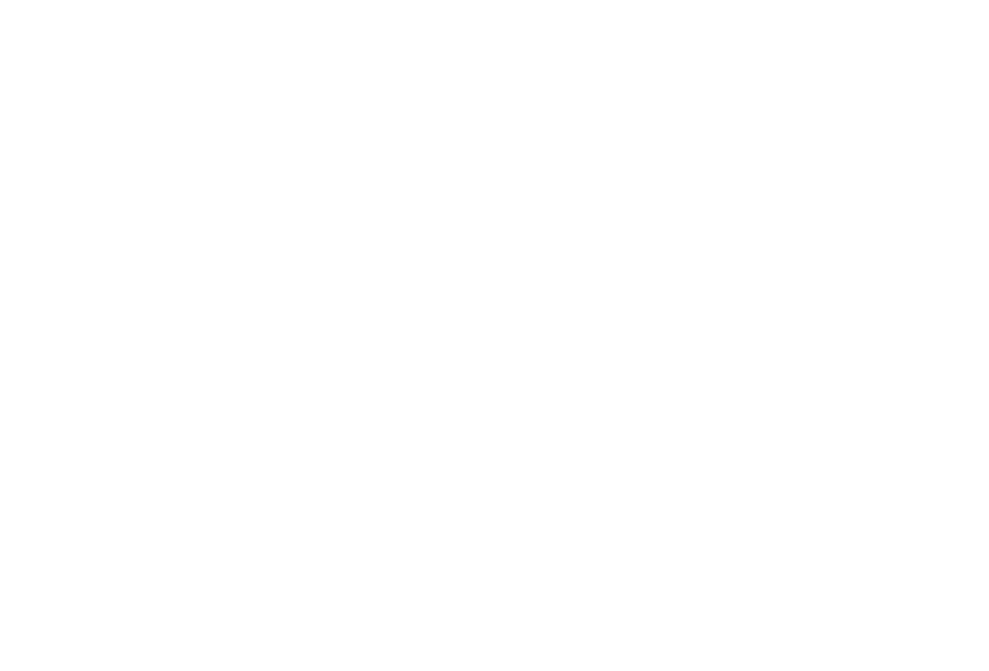 scroll, scrollTop: 0, scrollLeft: 0, axis: both 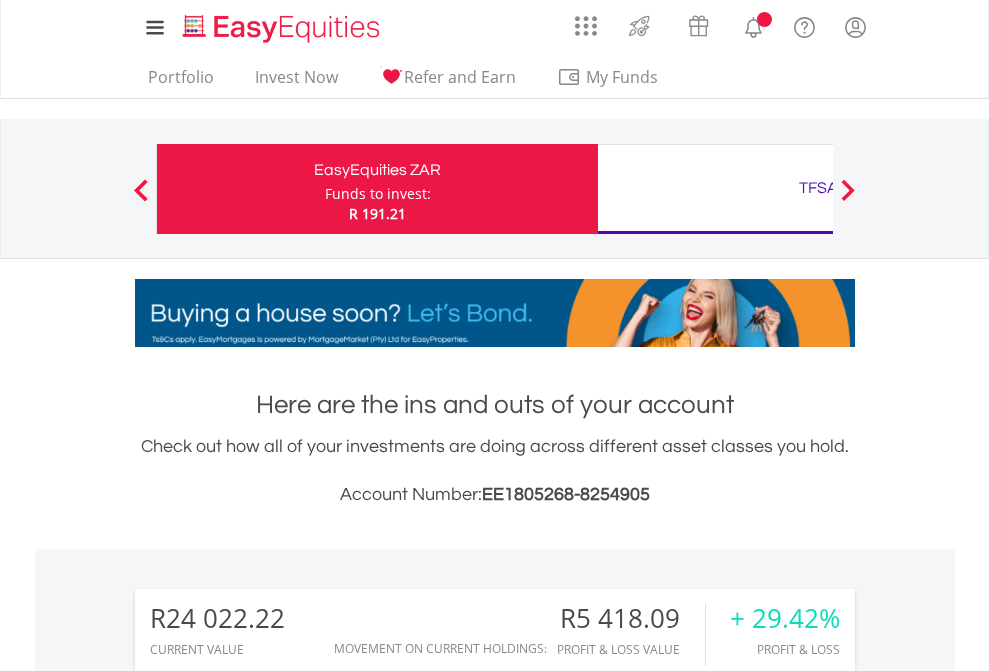 click on "Funds to invest:" at bounding box center [378, 194] 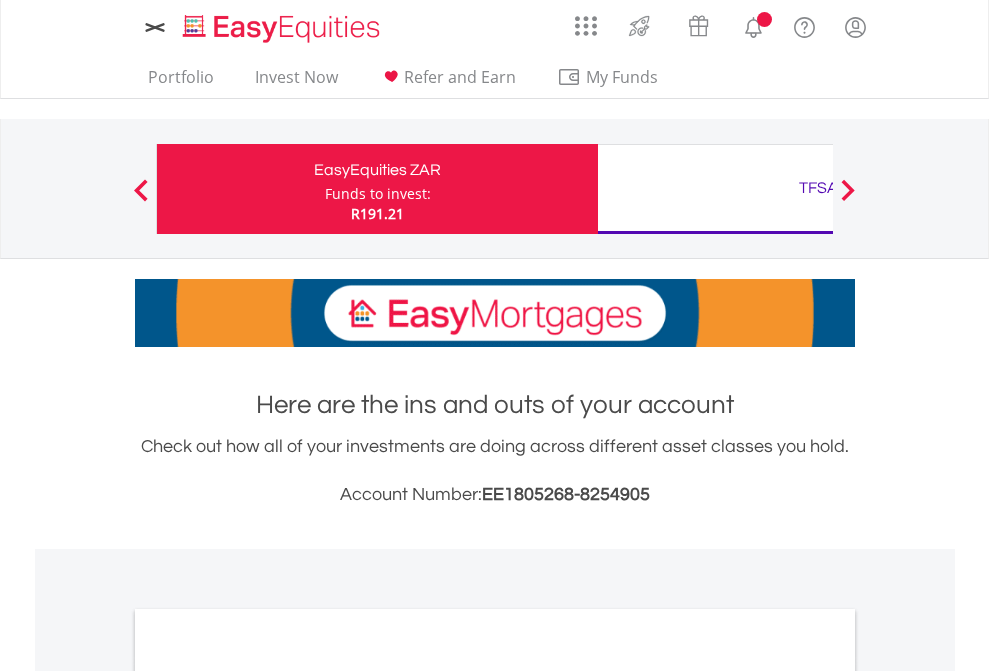 scroll, scrollTop: 0, scrollLeft: 0, axis: both 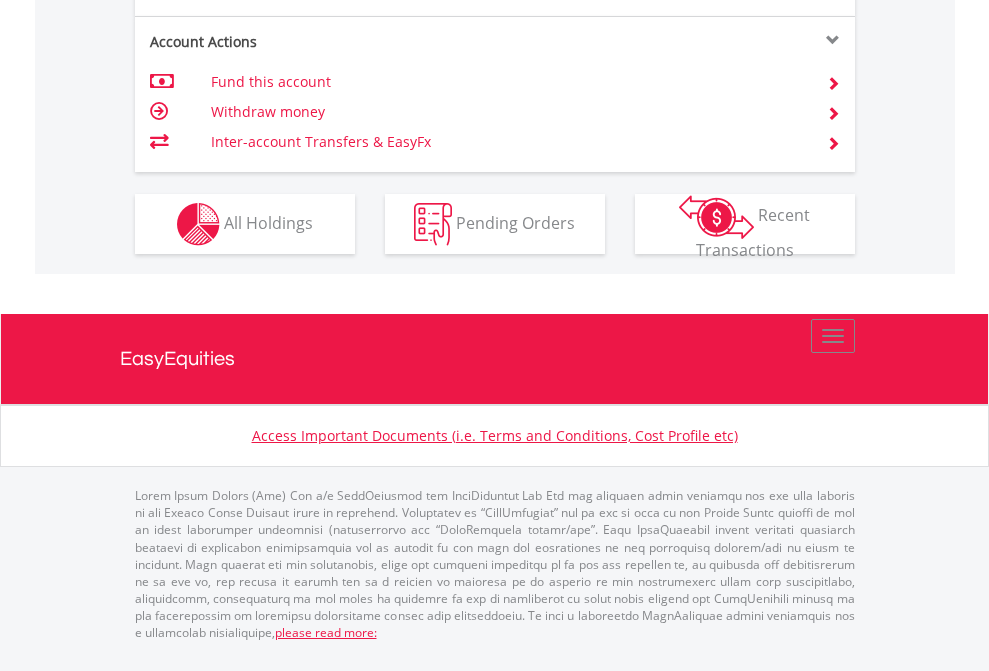 click on "Investment types" at bounding box center [706, -337] 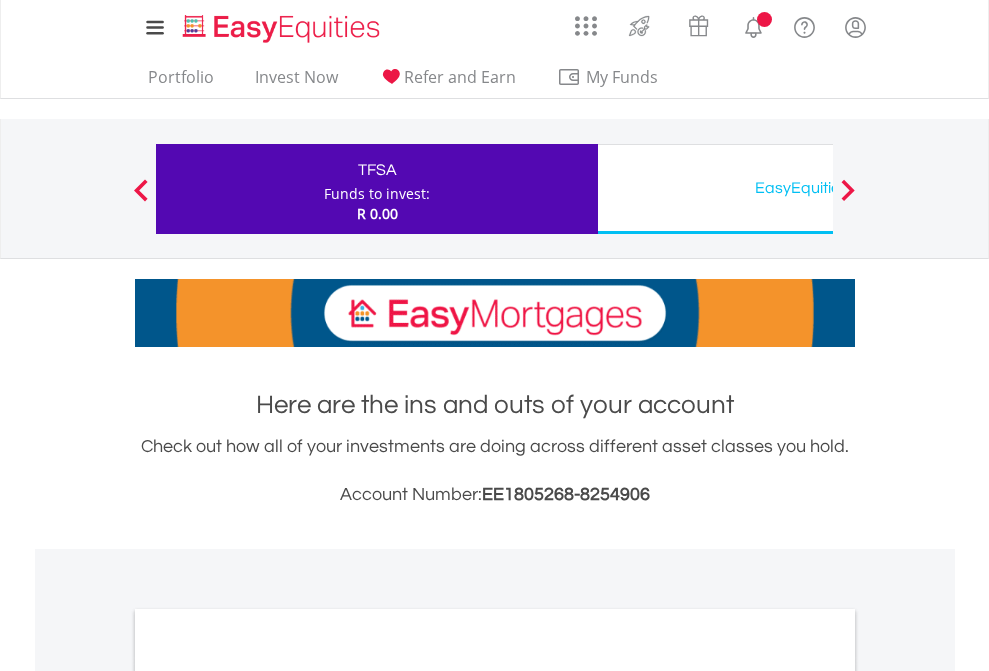 scroll, scrollTop: 0, scrollLeft: 0, axis: both 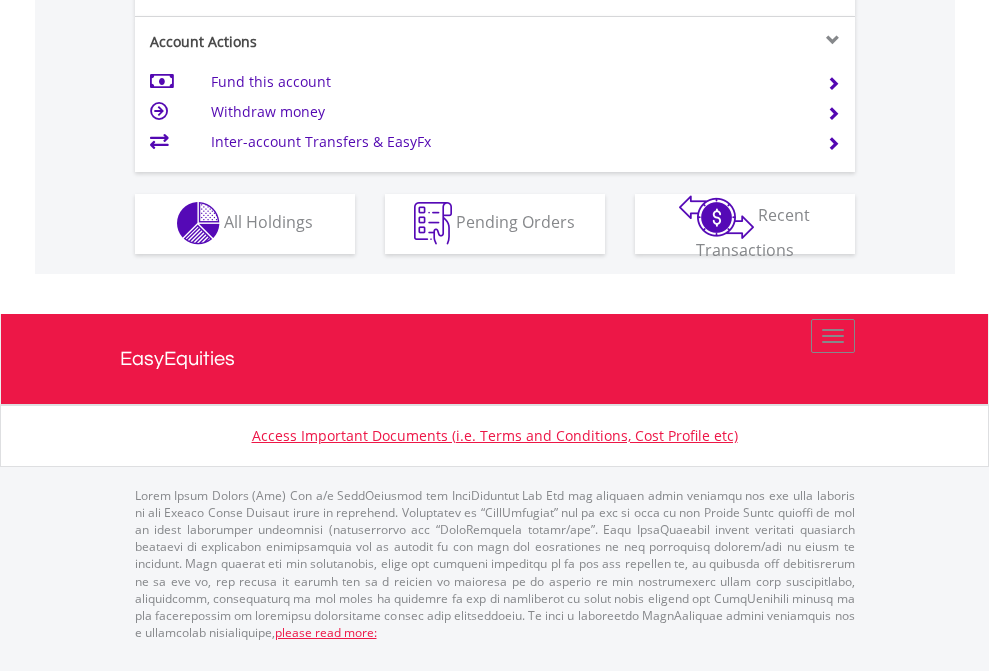 click on "Investment types" at bounding box center [706, -353] 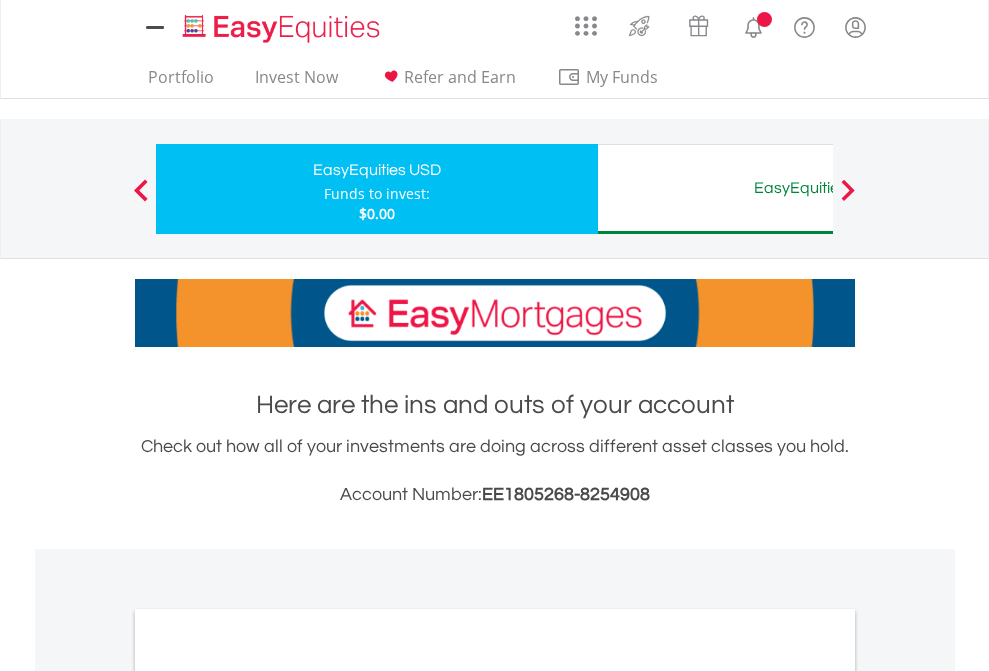 scroll, scrollTop: 0, scrollLeft: 0, axis: both 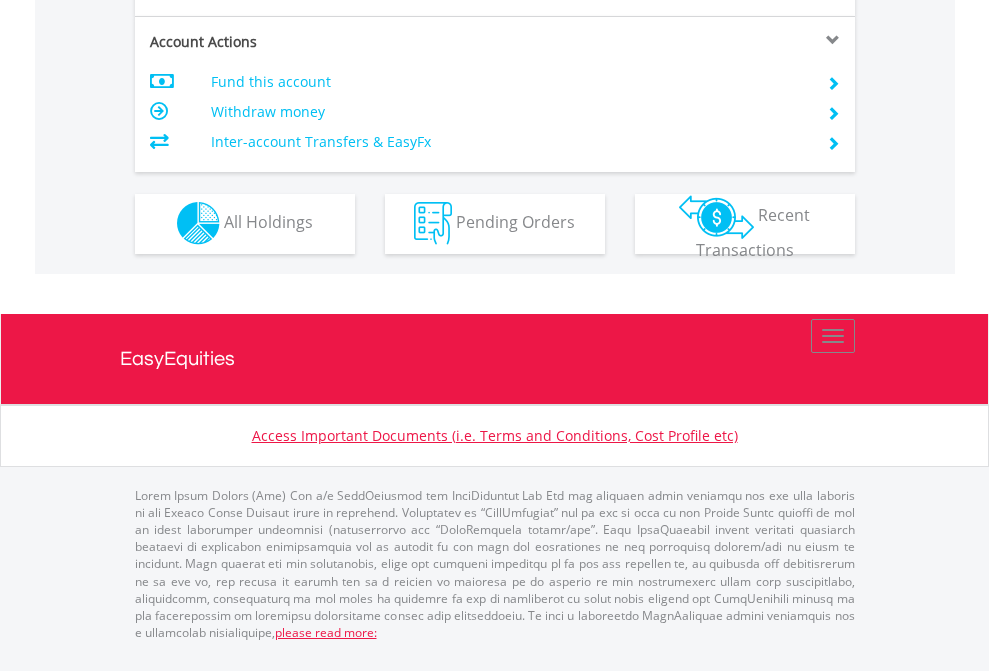 click on "Investment types" at bounding box center [706, -353] 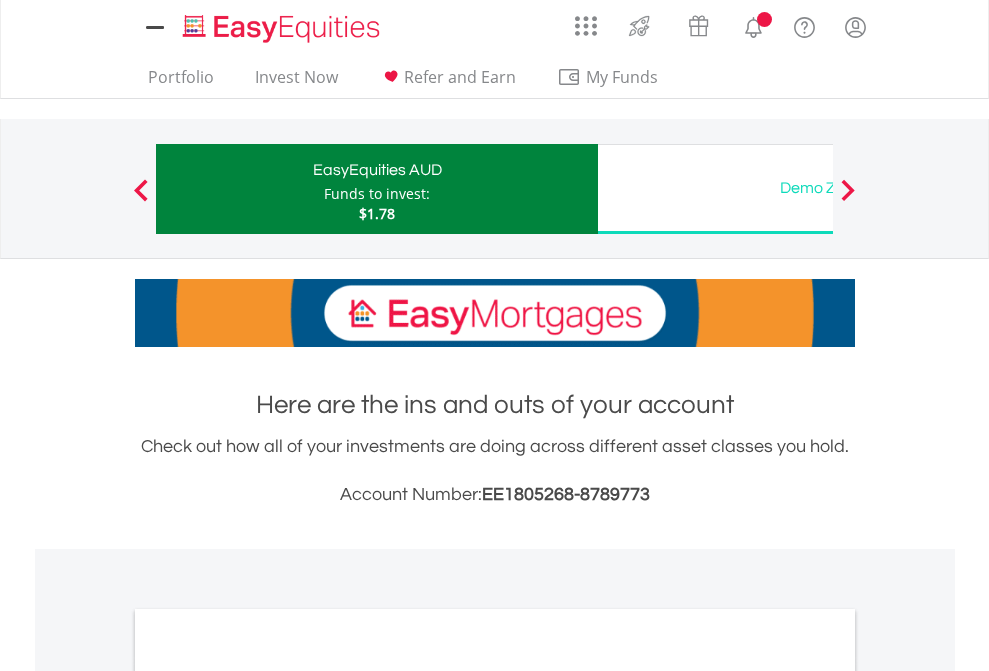 scroll, scrollTop: 0, scrollLeft: 0, axis: both 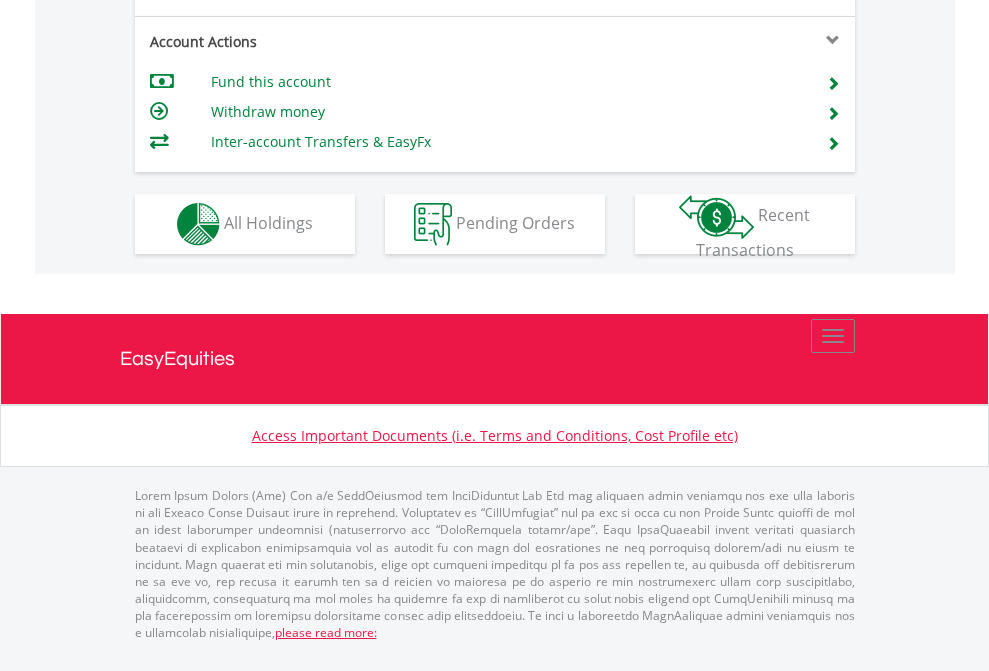 click on "Investment types" at bounding box center [706, -337] 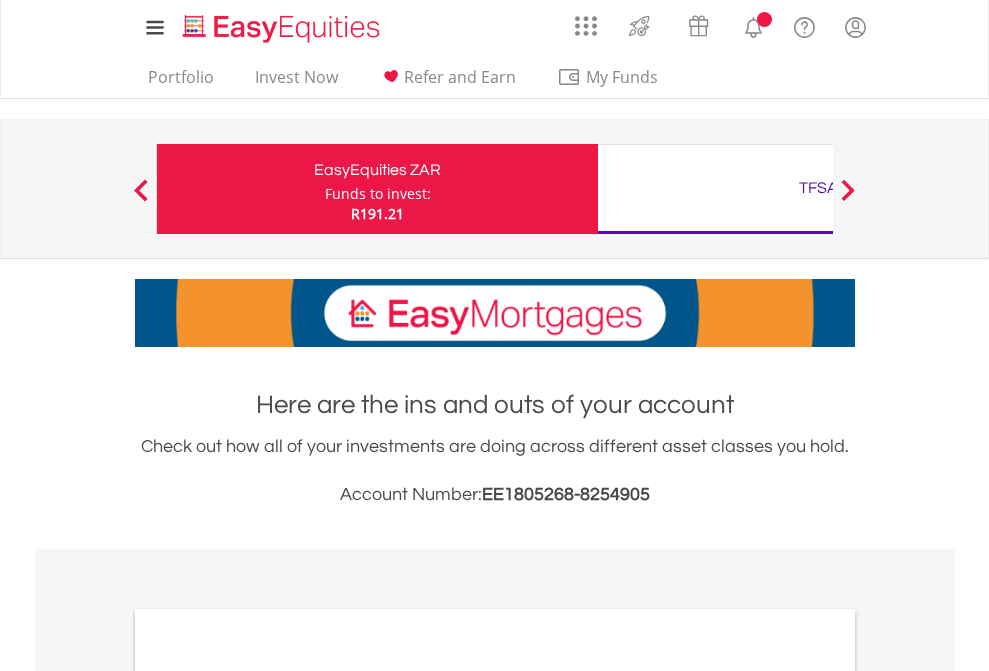 scroll, scrollTop: 0, scrollLeft: 0, axis: both 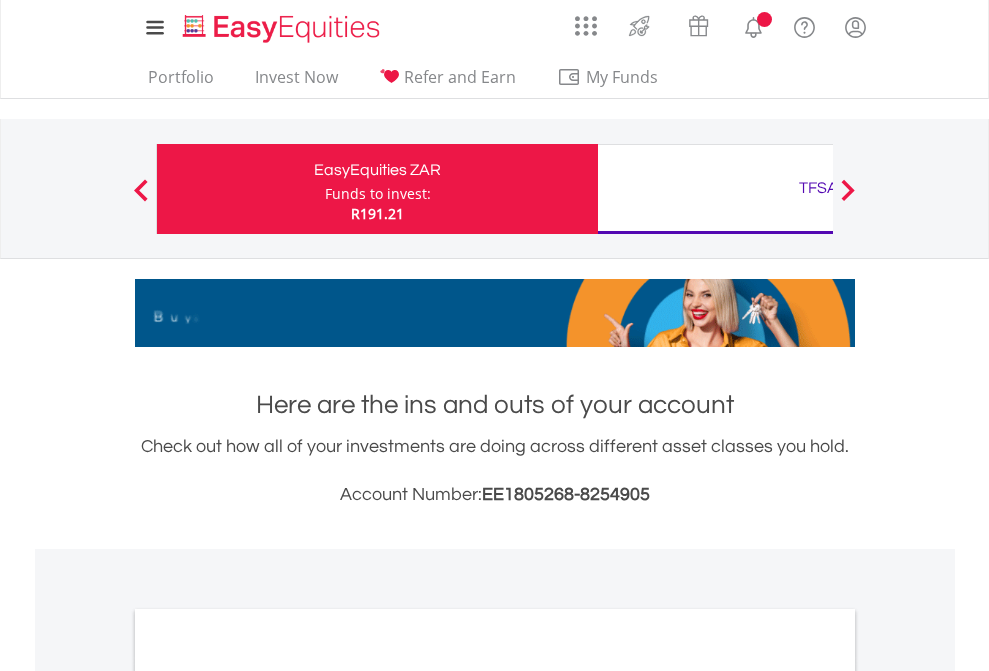 click on "All Holdings" at bounding box center [268, 1096] 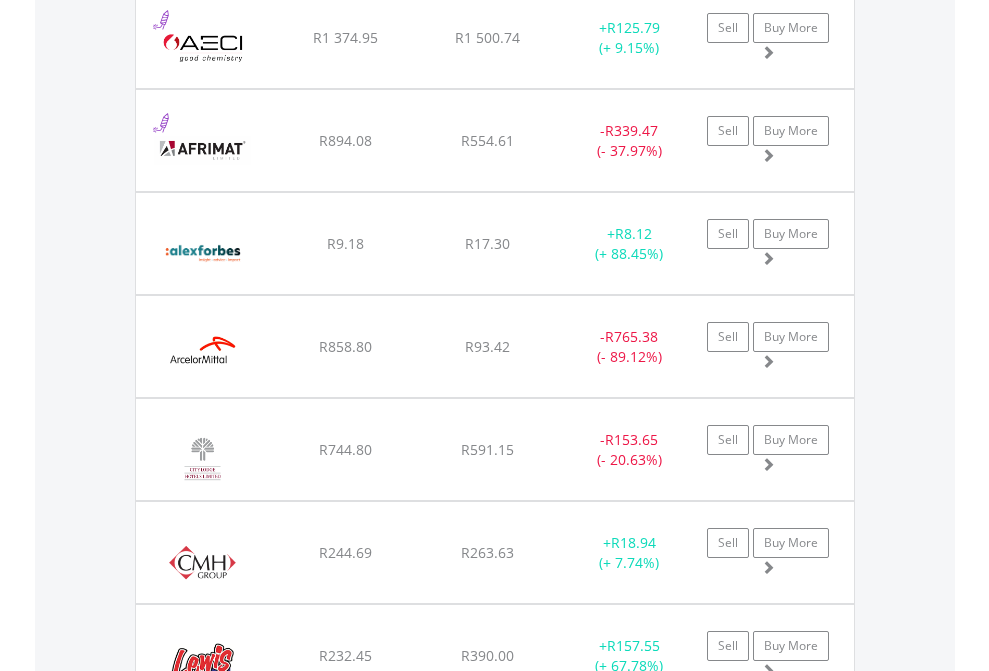 scroll, scrollTop: 2385, scrollLeft: 0, axis: vertical 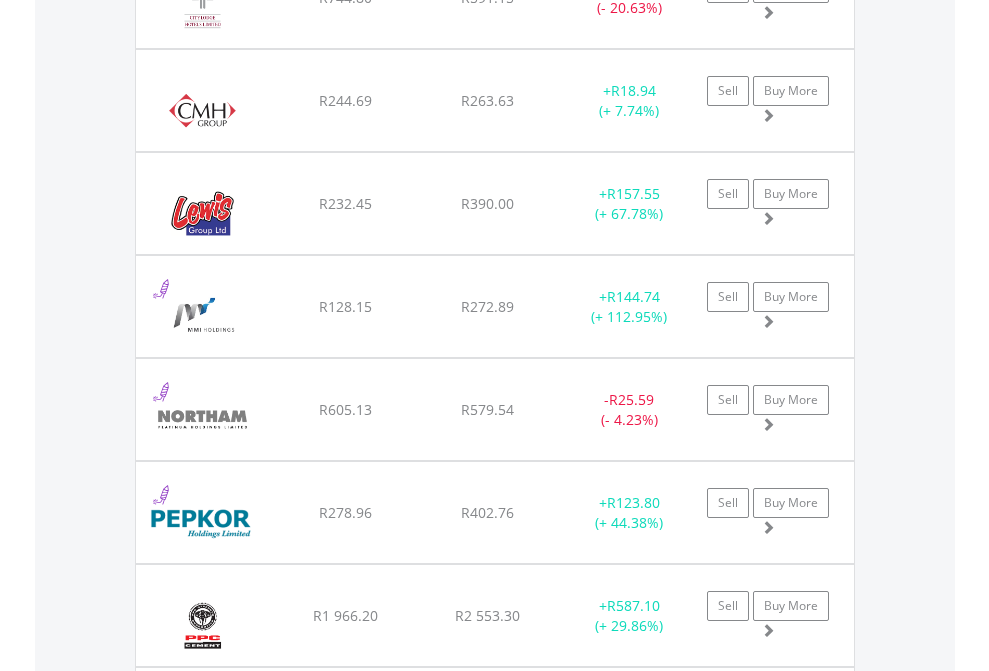 click on "TFSA" at bounding box center (818, -2197) 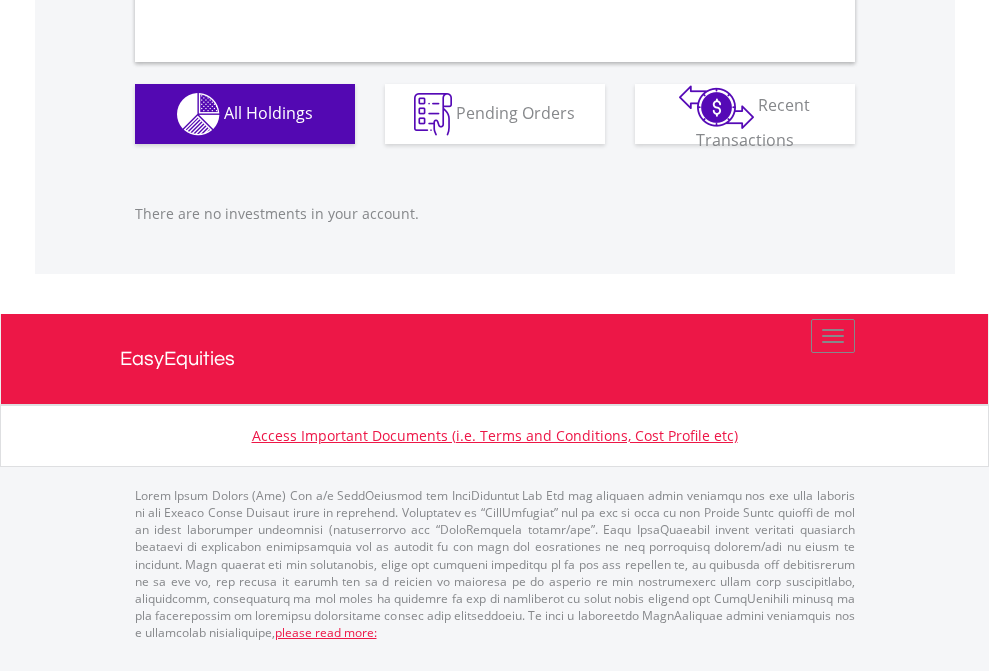 scroll, scrollTop: 1980, scrollLeft: 0, axis: vertical 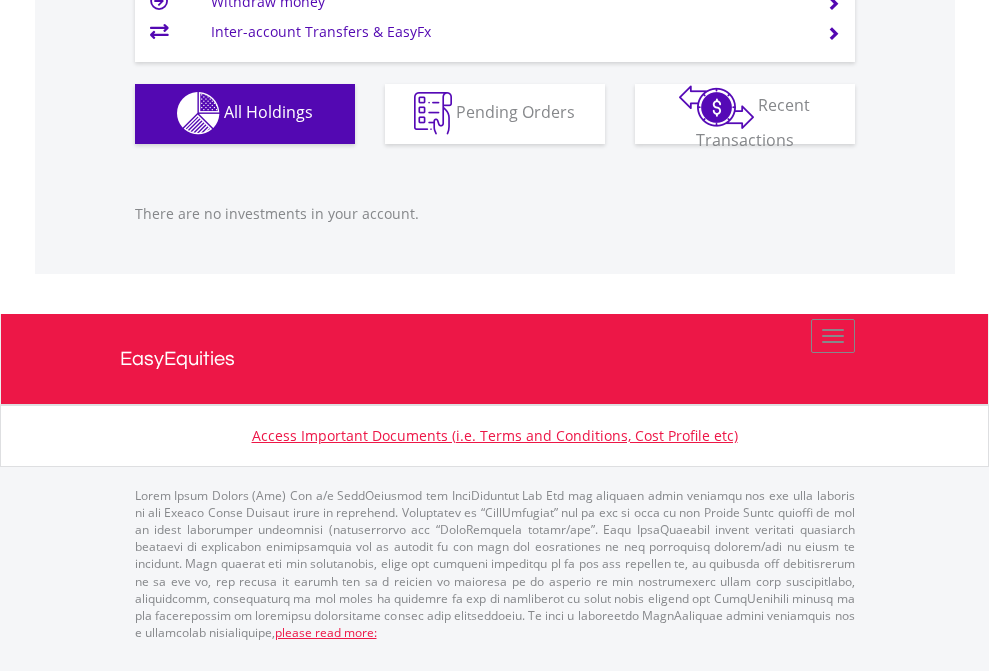 click on "EasyEquities USD" at bounding box center (818, -1142) 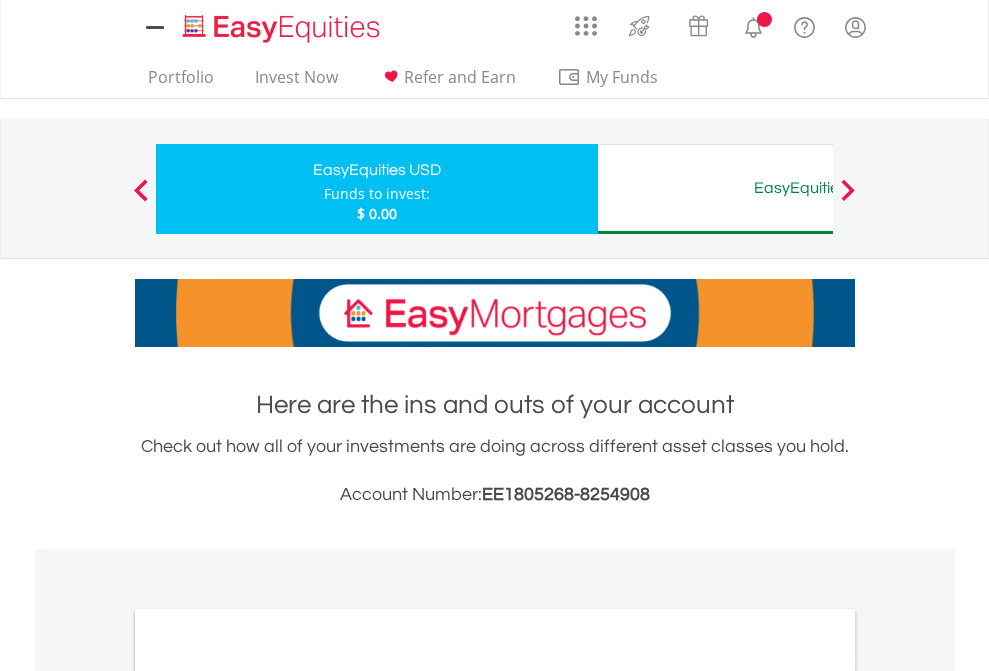 scroll, scrollTop: 0, scrollLeft: 0, axis: both 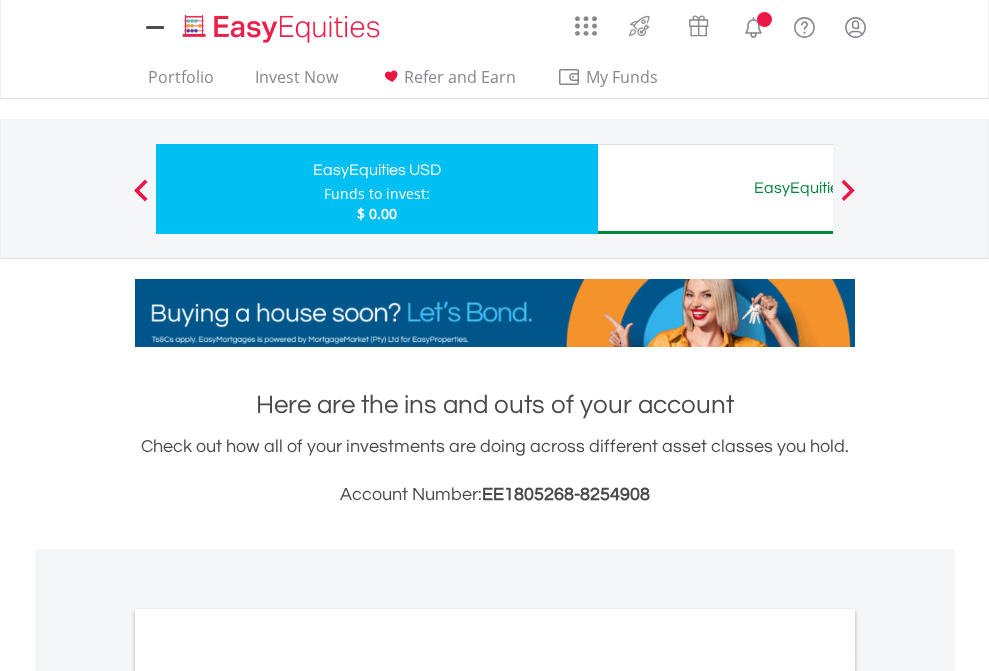 click on "All Holdings" at bounding box center (268, 1096) 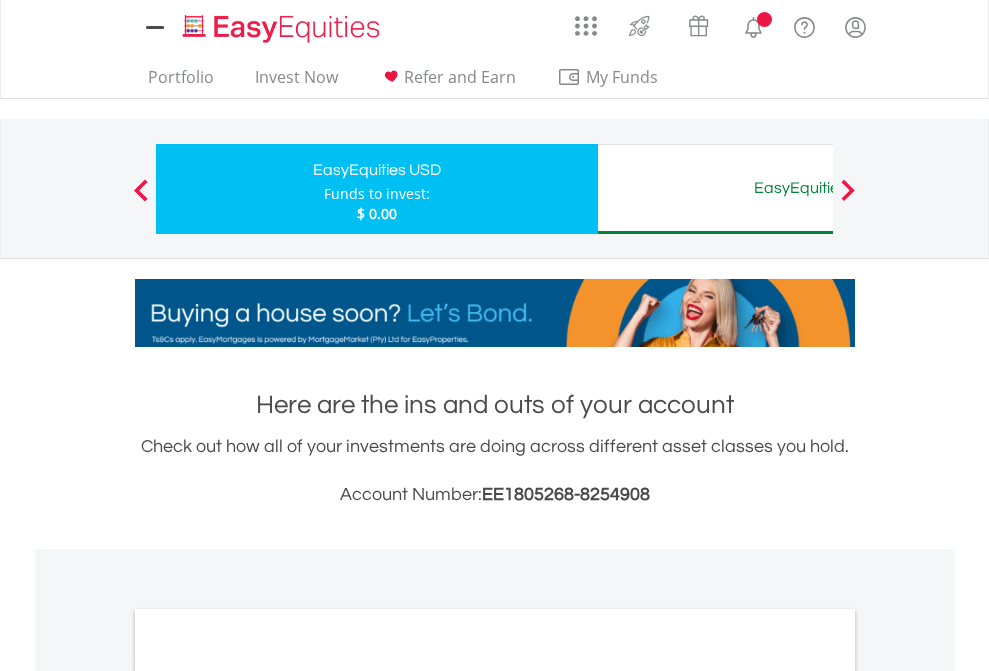 scroll, scrollTop: 1202, scrollLeft: 0, axis: vertical 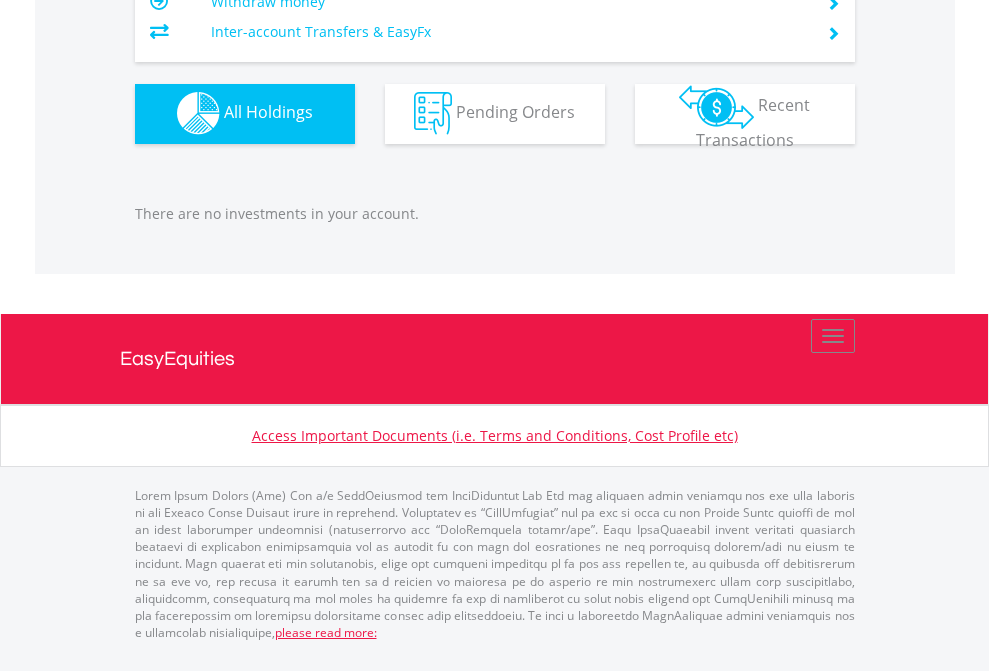 click on "EasyEquities AUD" at bounding box center (818, -1142) 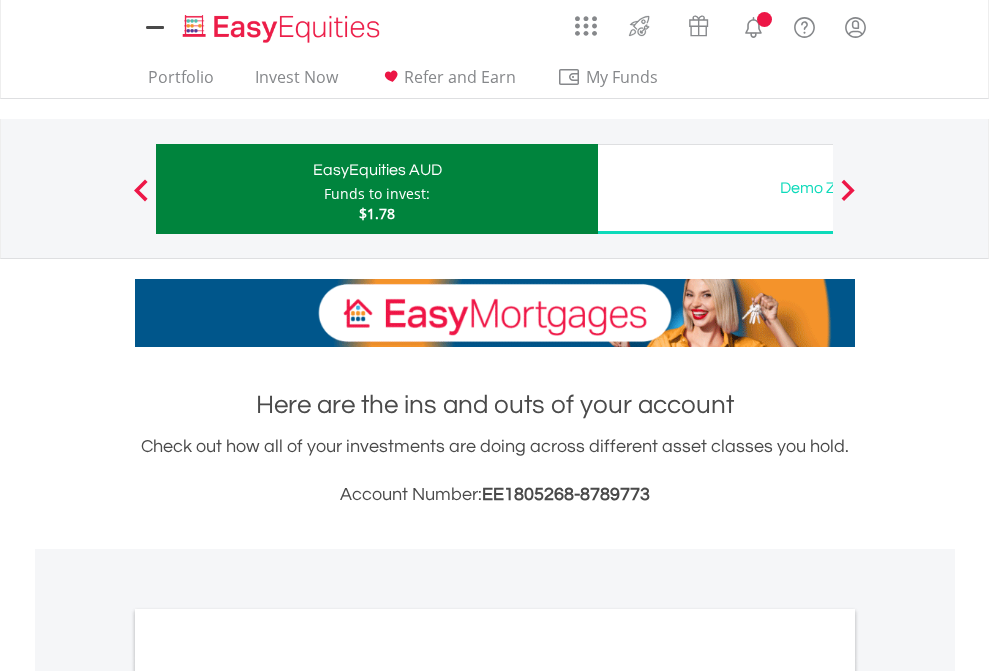 click on "All Holdings" at bounding box center (268, 1096) 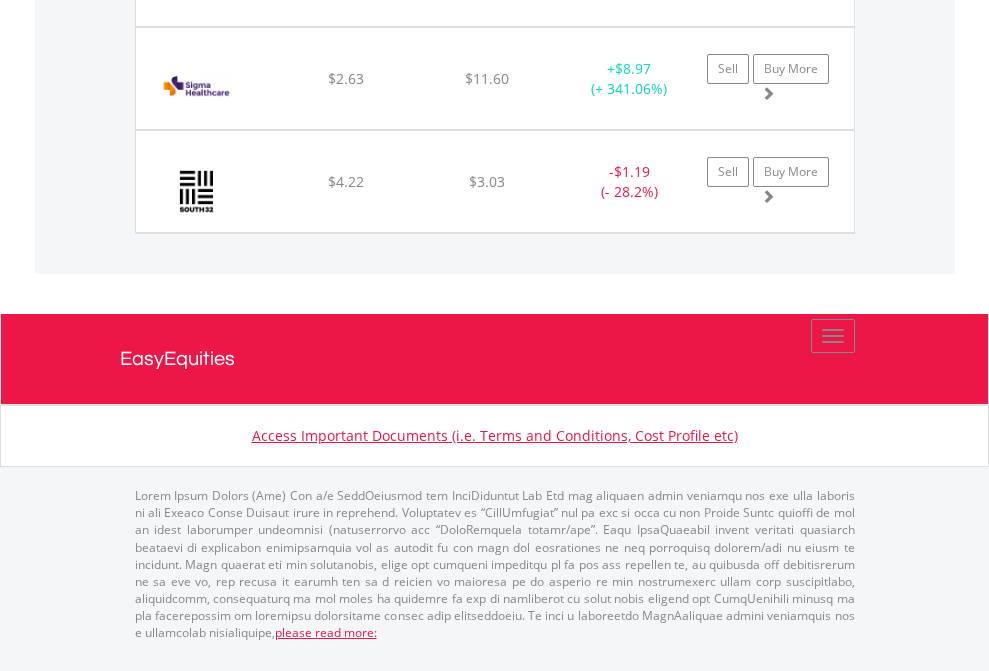scroll, scrollTop: 2225, scrollLeft: 0, axis: vertical 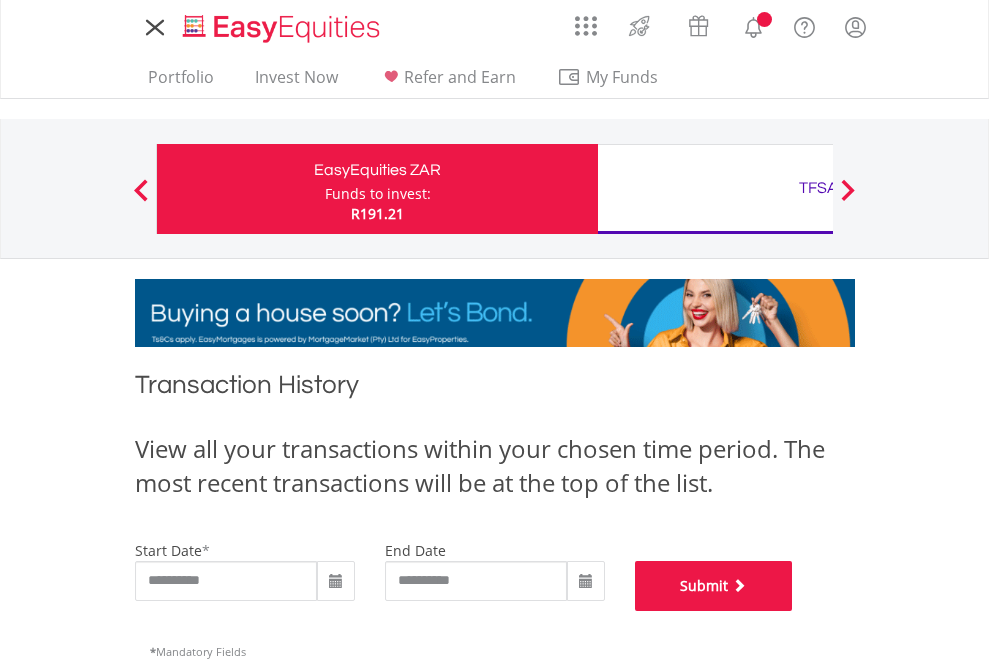 click on "Submit" at bounding box center (714, 586) 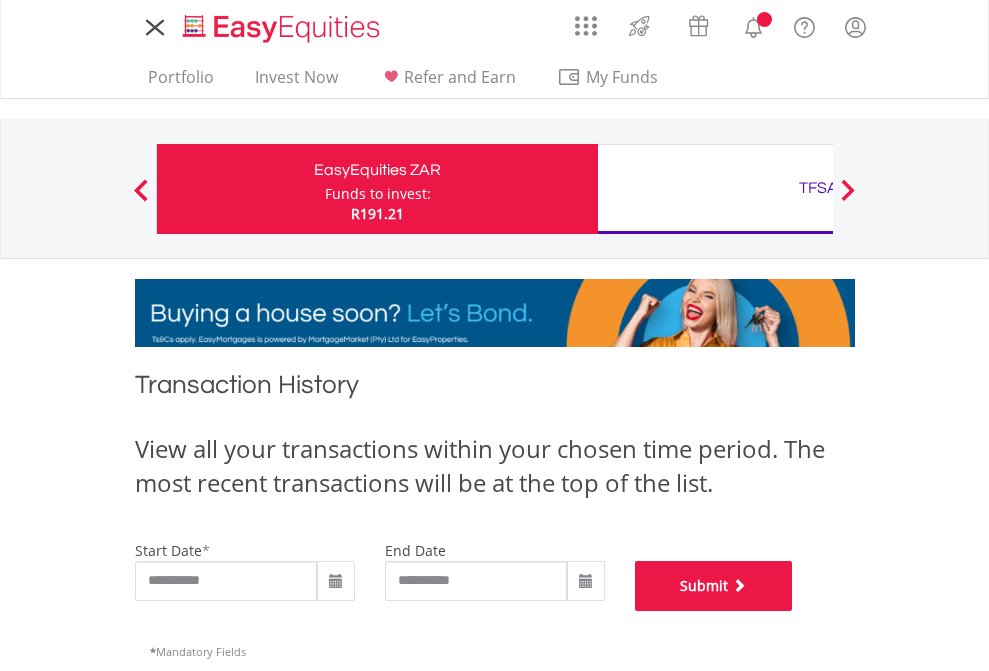 scroll, scrollTop: 811, scrollLeft: 0, axis: vertical 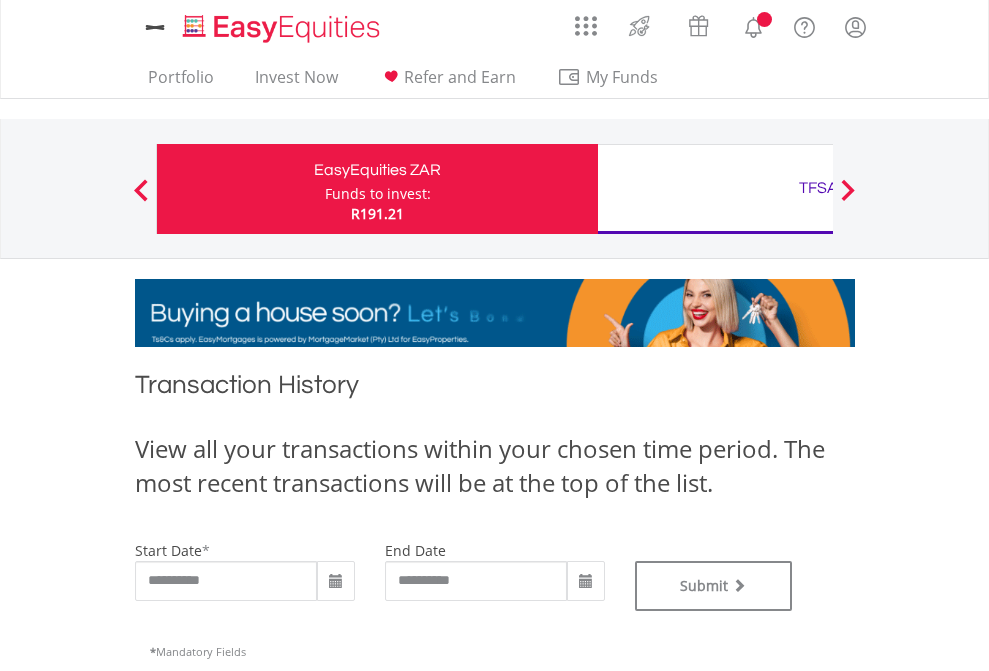 click on "TFSA" at bounding box center (818, 188) 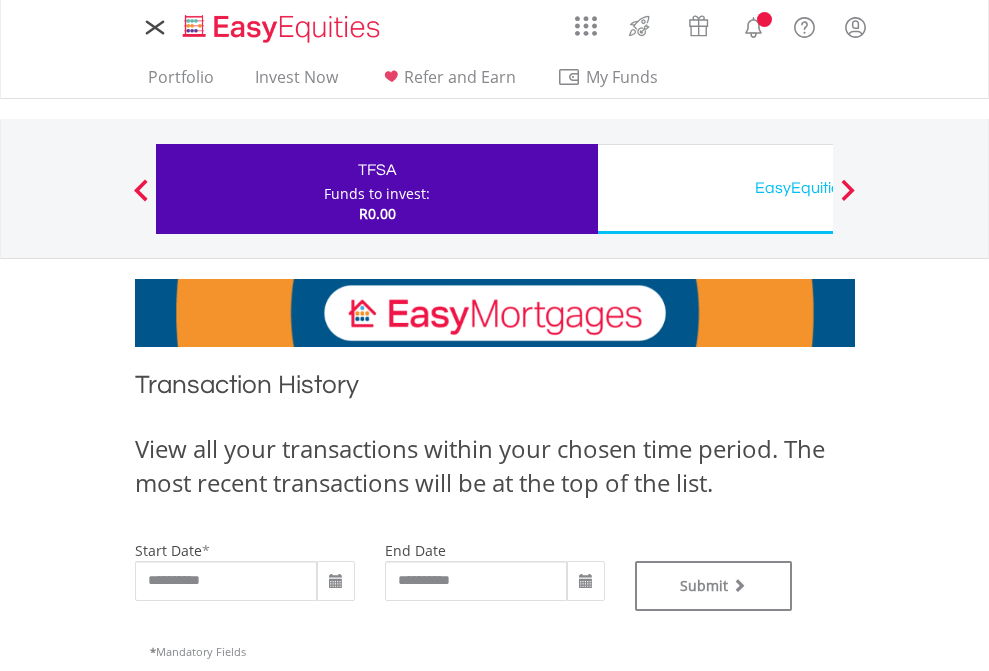 scroll, scrollTop: 0, scrollLeft: 0, axis: both 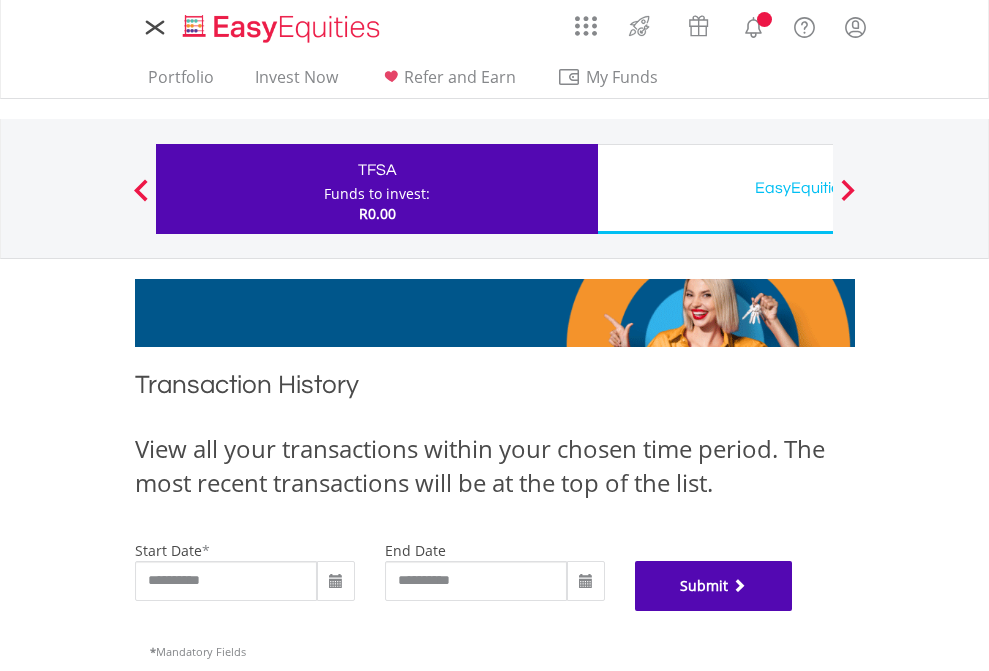 click on "Submit" at bounding box center [714, 586] 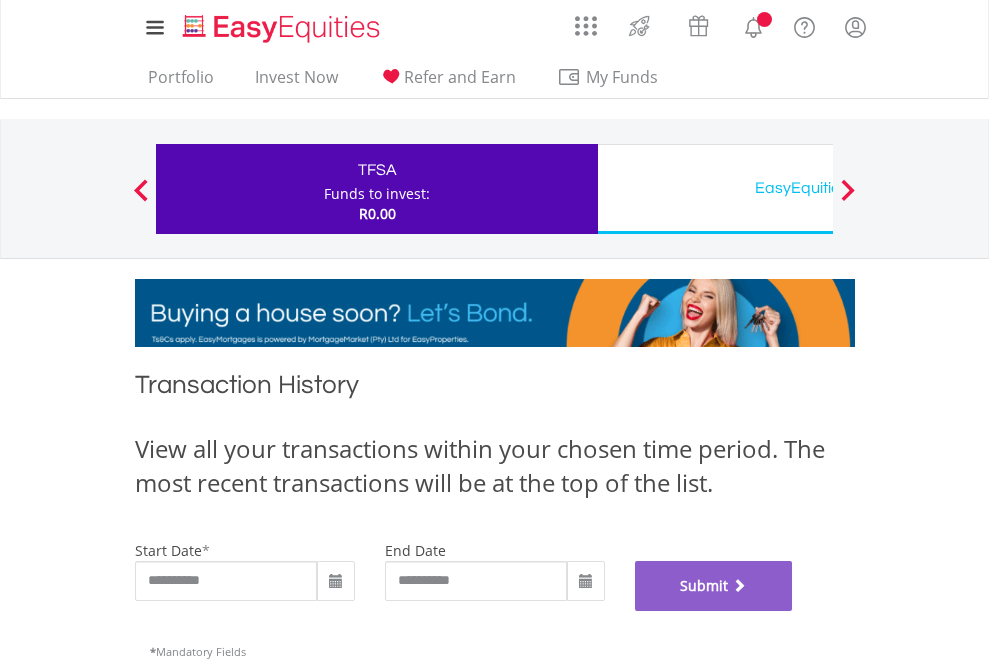 scroll, scrollTop: 811, scrollLeft: 0, axis: vertical 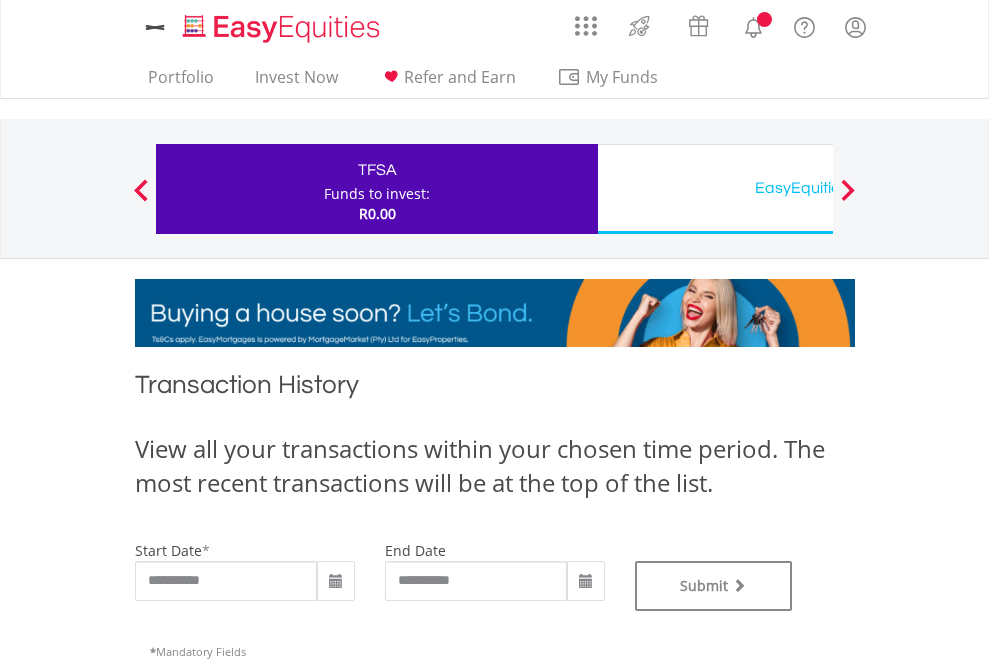 click on "EasyEquities USD" at bounding box center [818, 188] 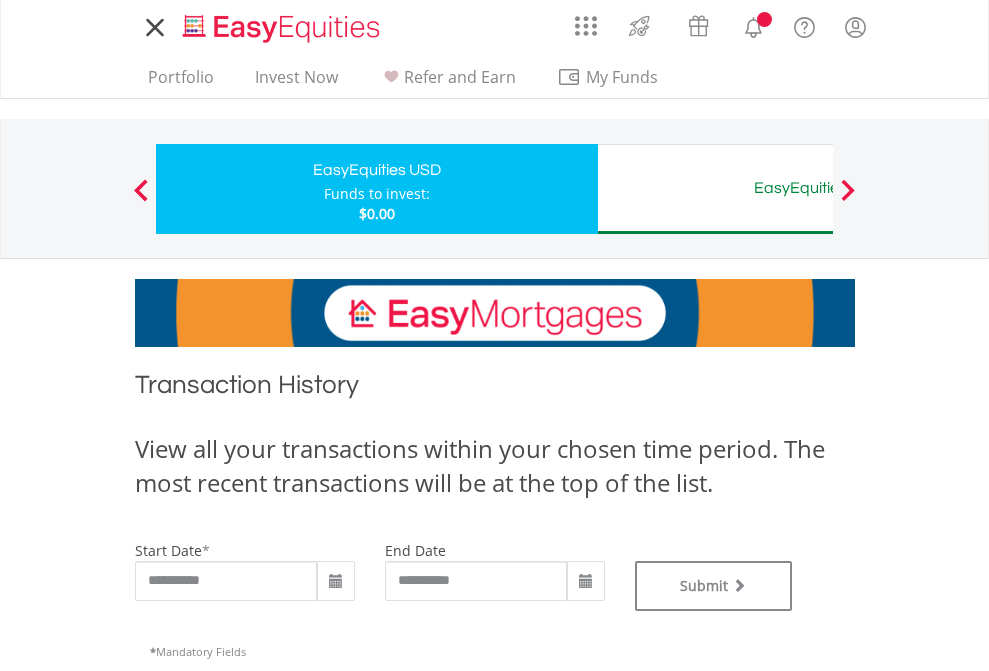 scroll, scrollTop: 0, scrollLeft: 0, axis: both 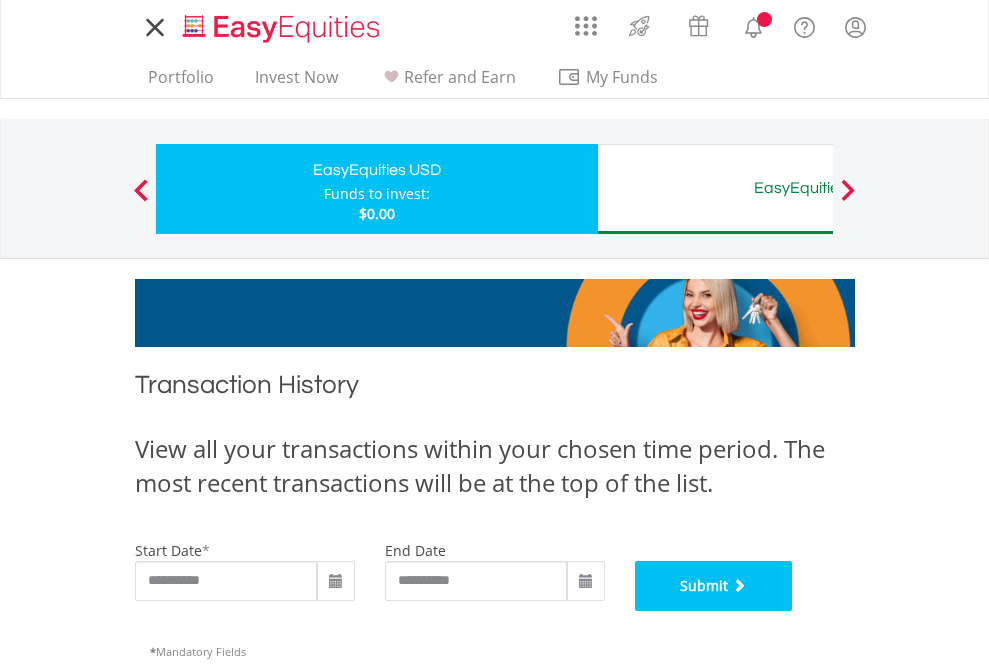 click on "Submit" at bounding box center [714, 586] 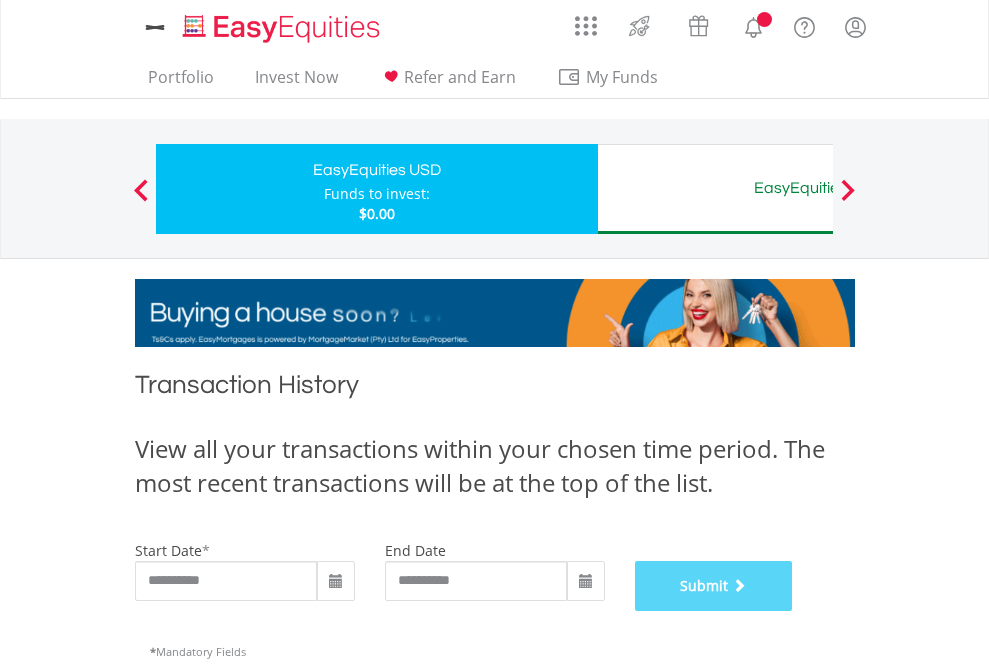 scroll, scrollTop: 811, scrollLeft: 0, axis: vertical 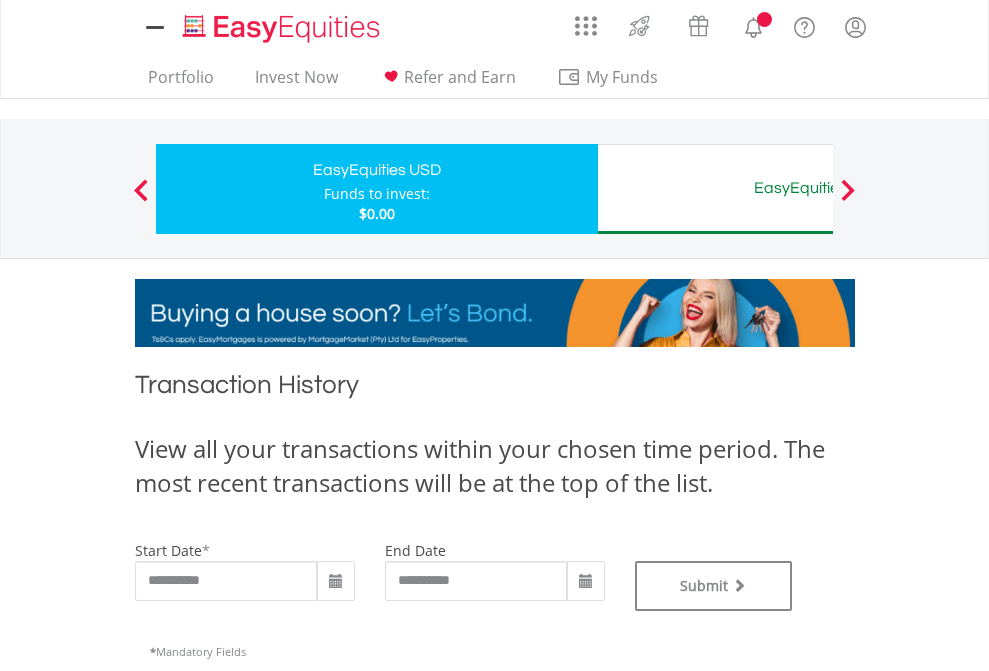 click on "EasyEquities AUD" at bounding box center (818, 188) 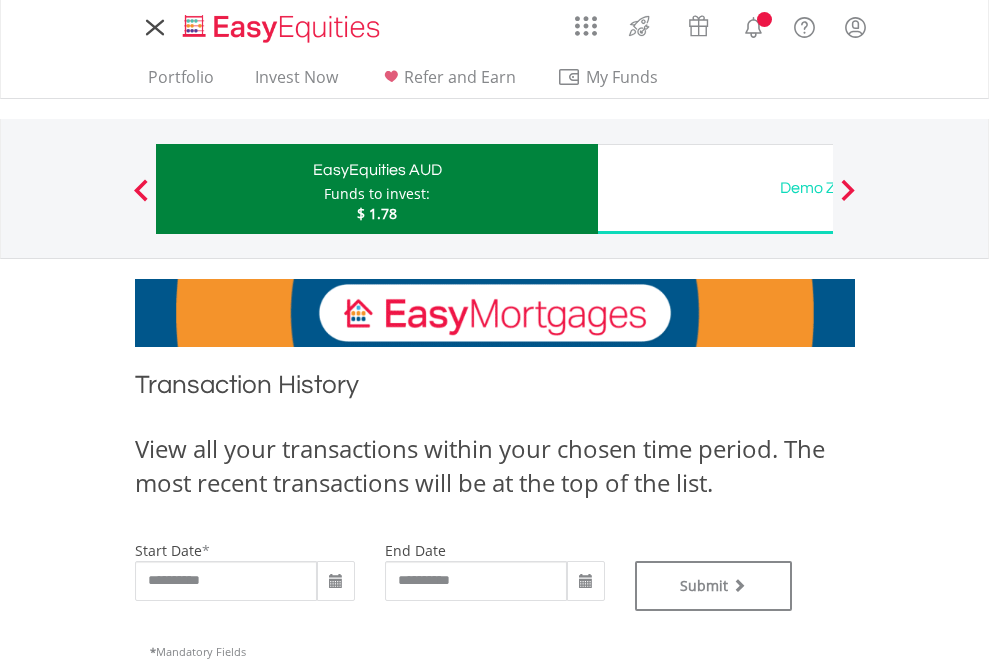 scroll, scrollTop: 0, scrollLeft: 0, axis: both 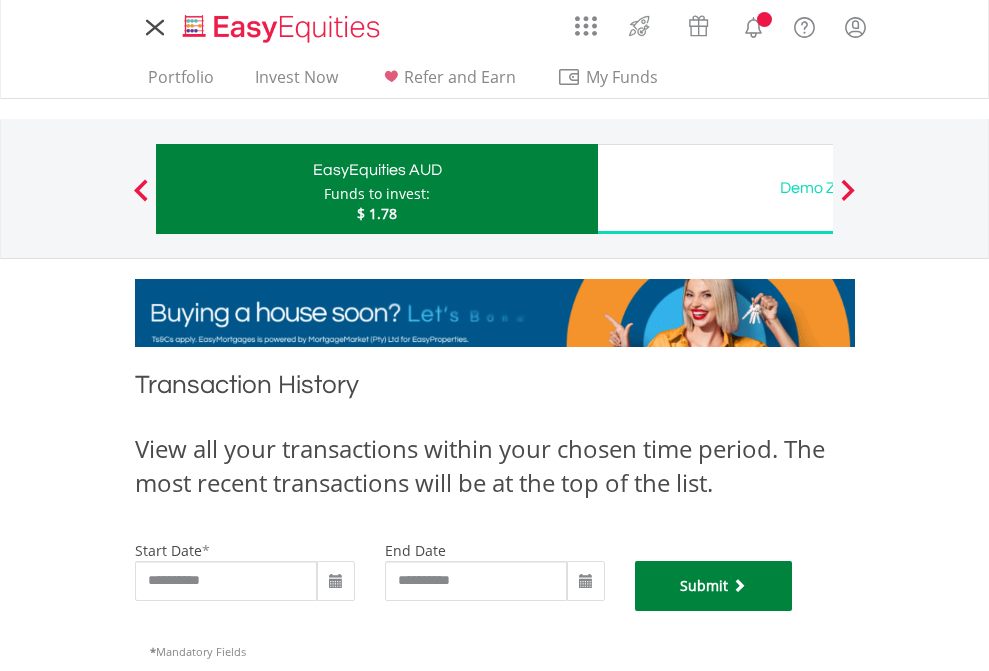 click on "Submit" at bounding box center [714, 586] 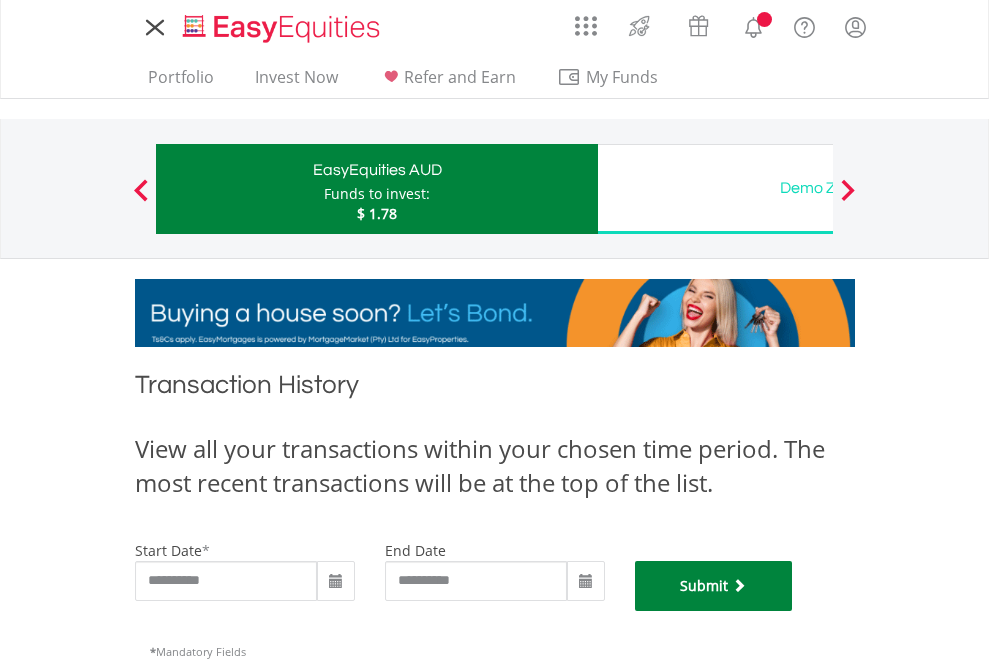 scroll, scrollTop: 811, scrollLeft: 0, axis: vertical 